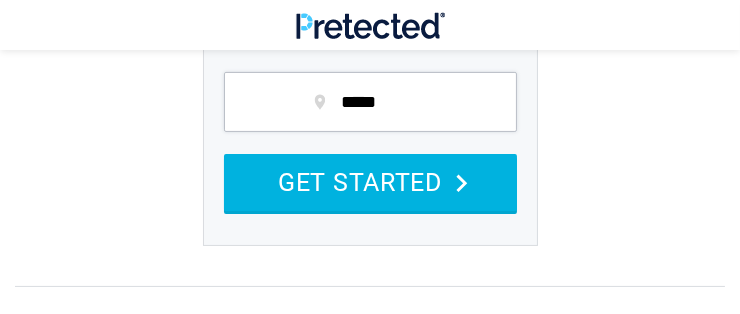 scroll, scrollTop: 433, scrollLeft: 0, axis: vertical 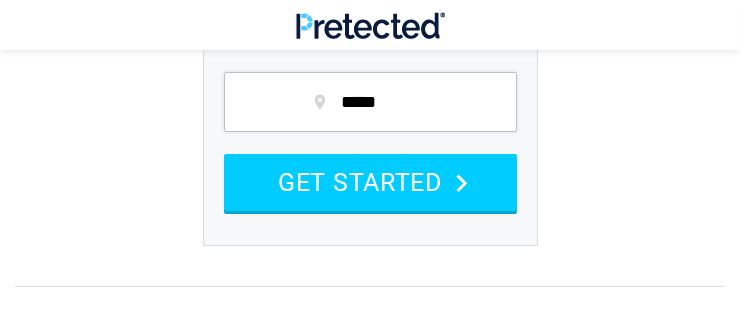 type on "*****" 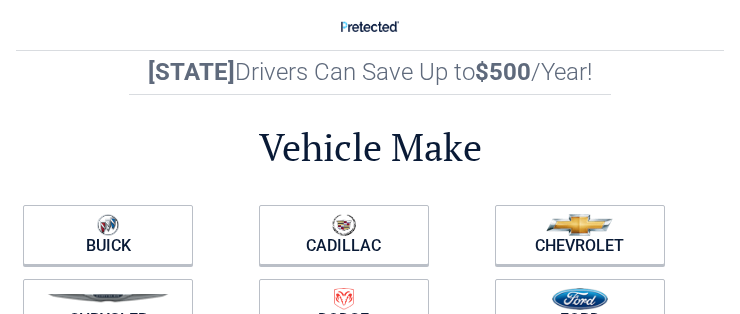 scroll, scrollTop: 130, scrollLeft: 0, axis: vertical 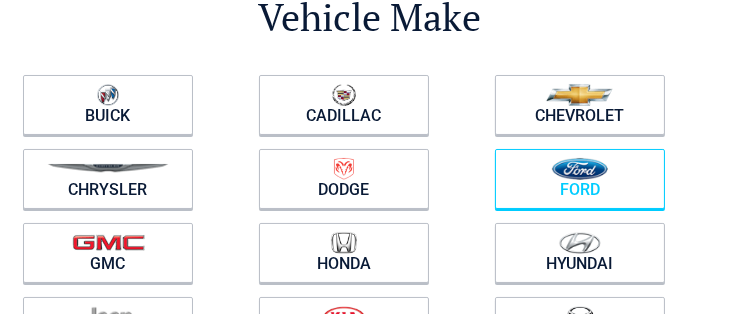 click at bounding box center [580, 169] 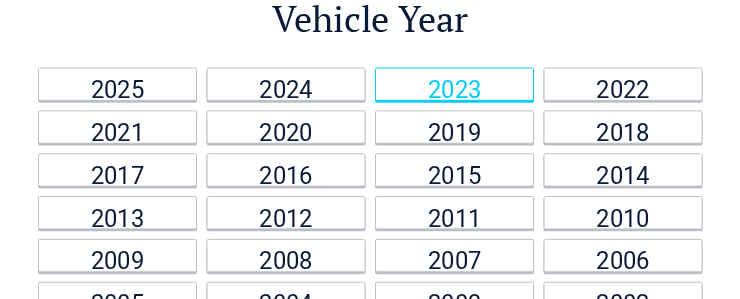 scroll, scrollTop: 100, scrollLeft: 0, axis: vertical 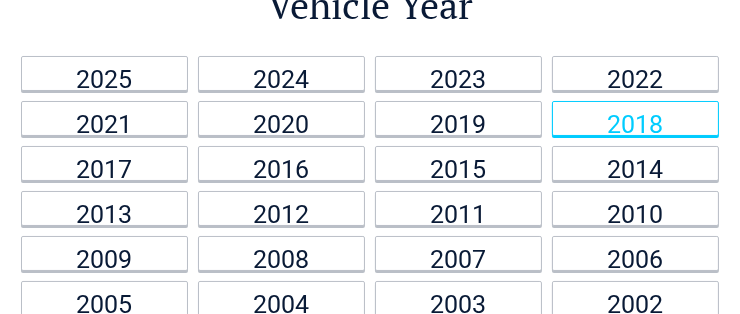 click on "2018" at bounding box center (635, 118) 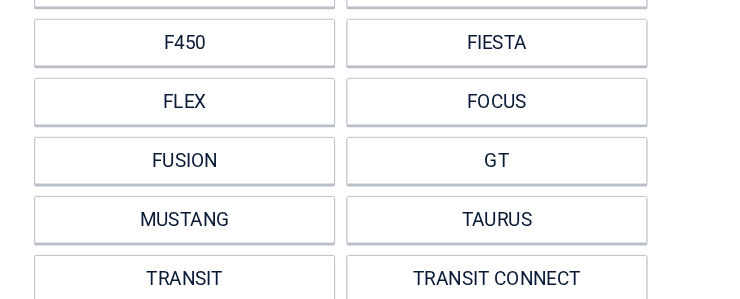 scroll, scrollTop: 466, scrollLeft: 0, axis: vertical 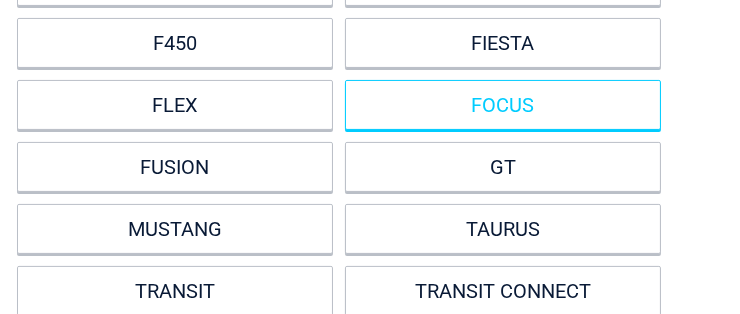 click on "FOCUS" at bounding box center [503, 105] 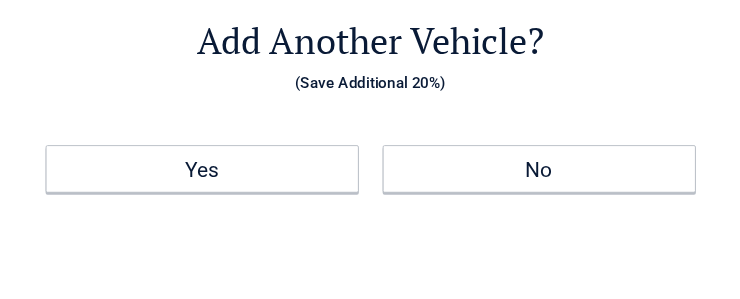 scroll, scrollTop: 133, scrollLeft: 0, axis: vertical 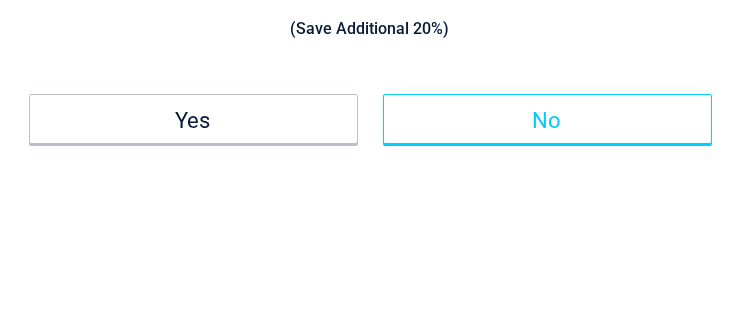 click on "No" at bounding box center (547, 119) 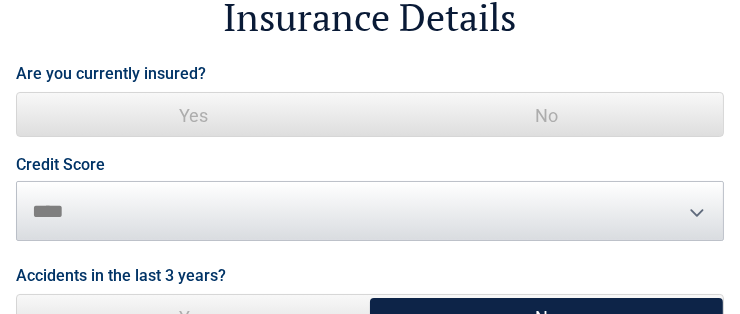 scroll, scrollTop: 133, scrollLeft: 0, axis: vertical 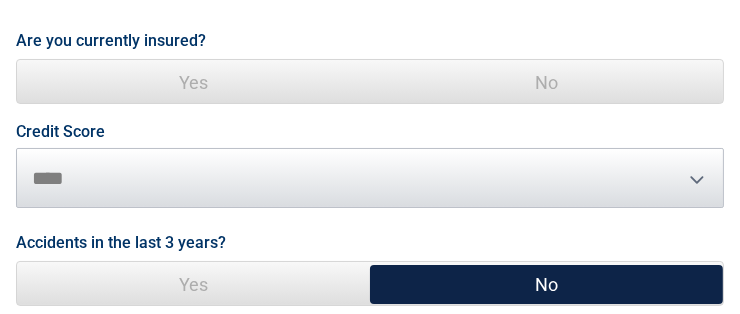 click on "No" at bounding box center (546, 82) 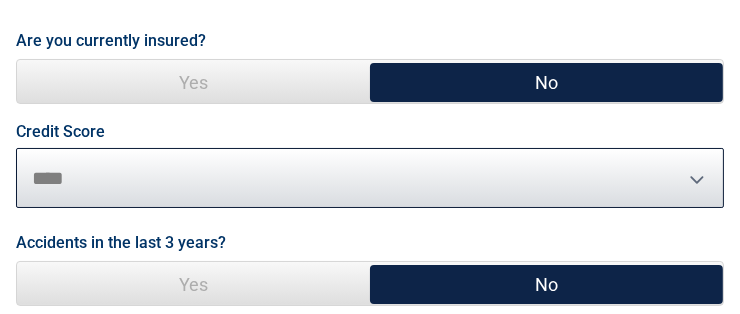 click on "*********
****
*******
****" at bounding box center (370, 178) 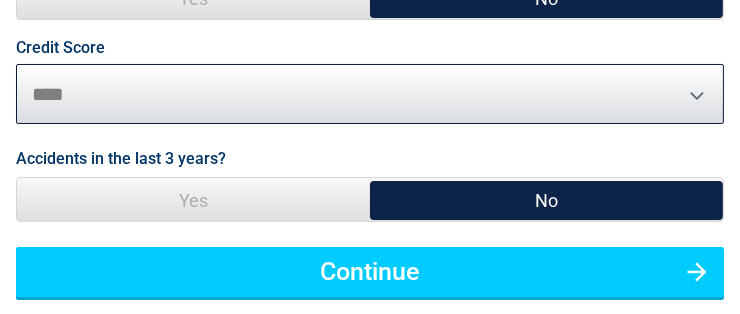 scroll, scrollTop: 233, scrollLeft: 0, axis: vertical 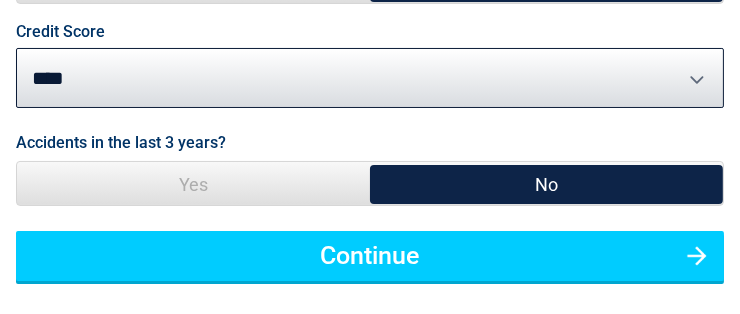 click on "Yes" at bounding box center [193, 184] 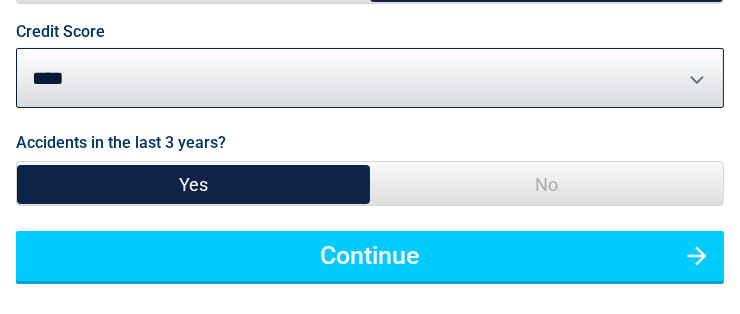 click on "No" at bounding box center (546, 184) 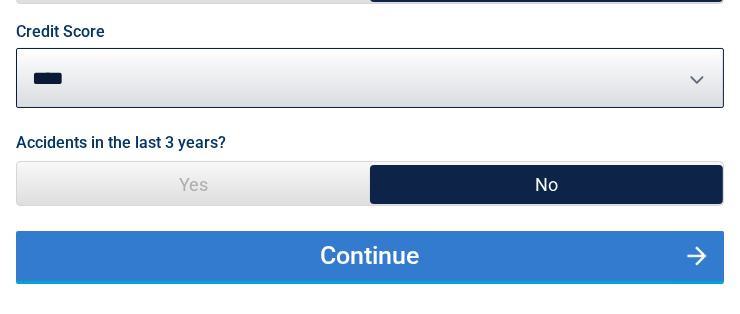 click on "Continue" at bounding box center [370, 256] 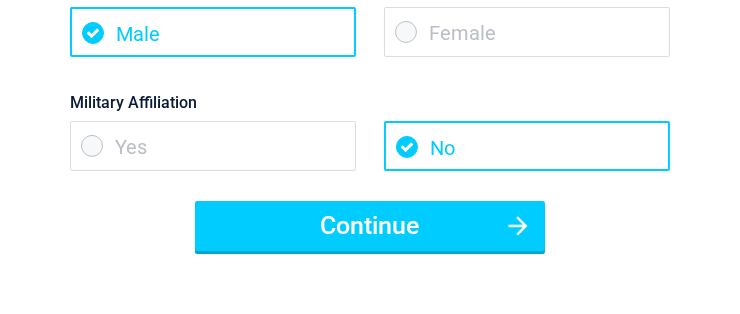 scroll, scrollTop: 466, scrollLeft: 0, axis: vertical 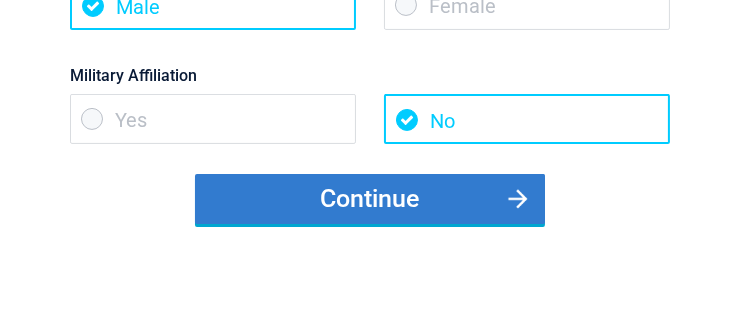 click on "Continue" at bounding box center (370, 199) 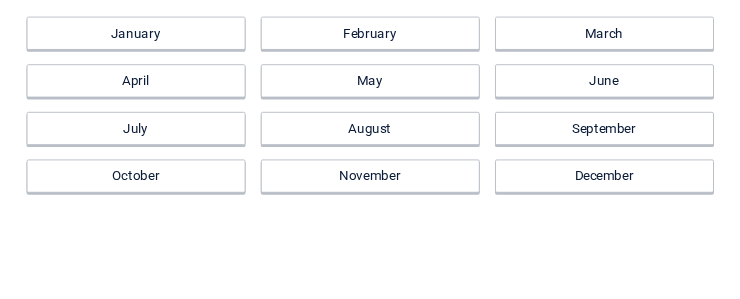 scroll, scrollTop: 166, scrollLeft: 0, axis: vertical 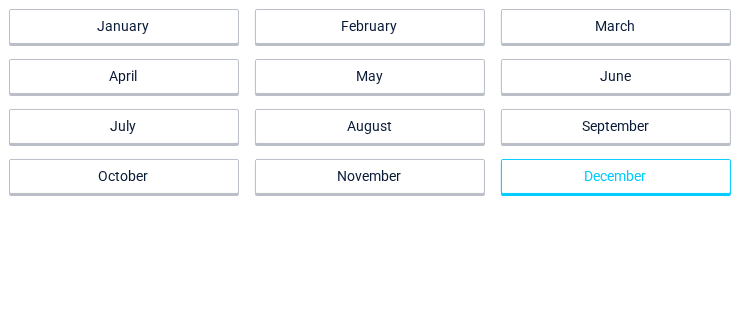 click on "December" at bounding box center (616, 176) 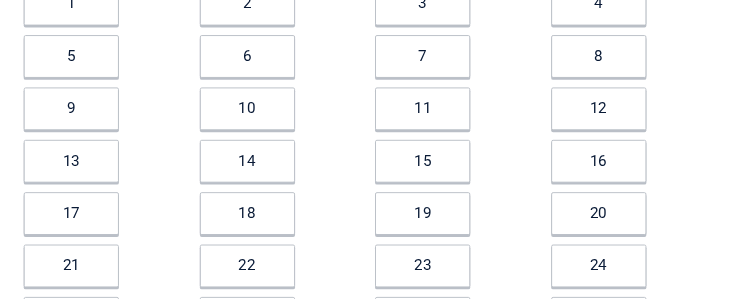 scroll, scrollTop: 200, scrollLeft: 0, axis: vertical 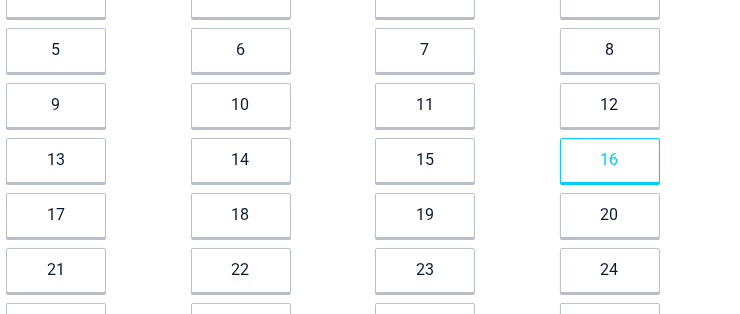 click on "16" at bounding box center [610, 160] 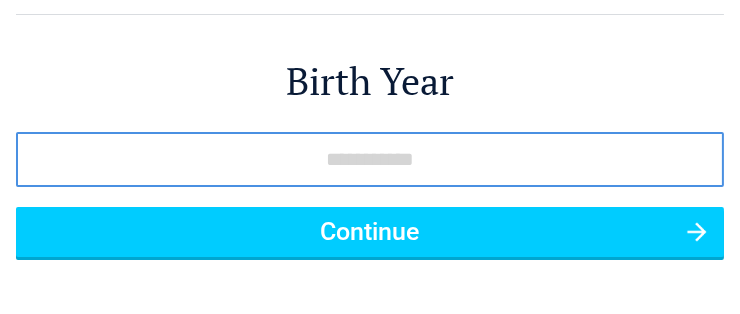 scroll, scrollTop: 0, scrollLeft: 0, axis: both 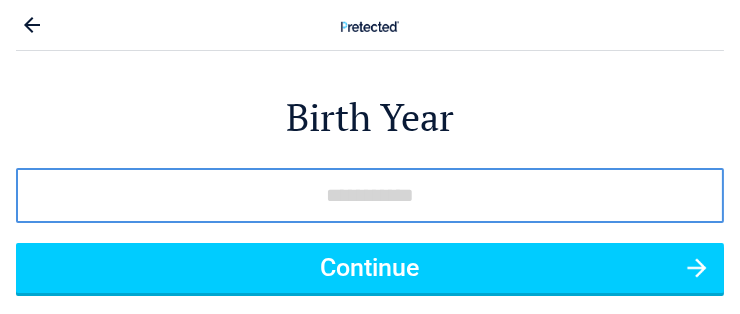 click at bounding box center (370, 195) 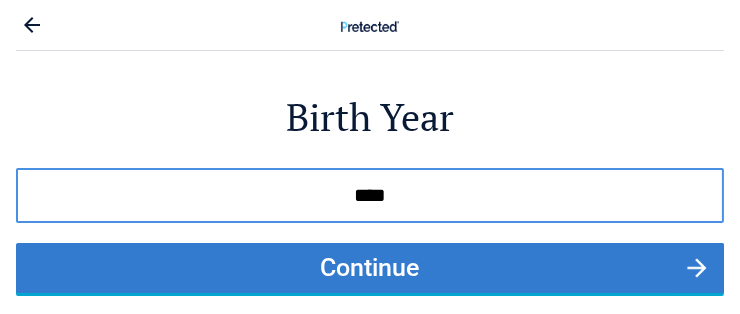 type on "****" 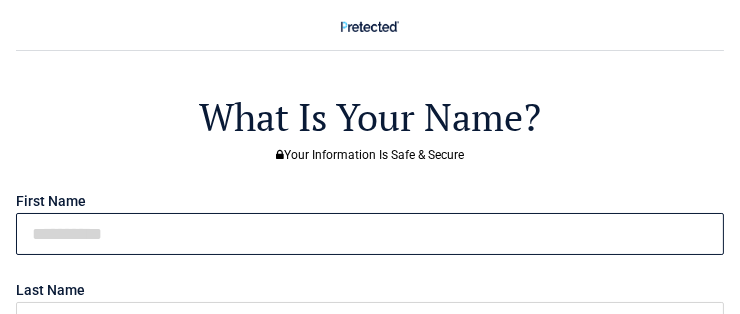 click at bounding box center (370, 234) 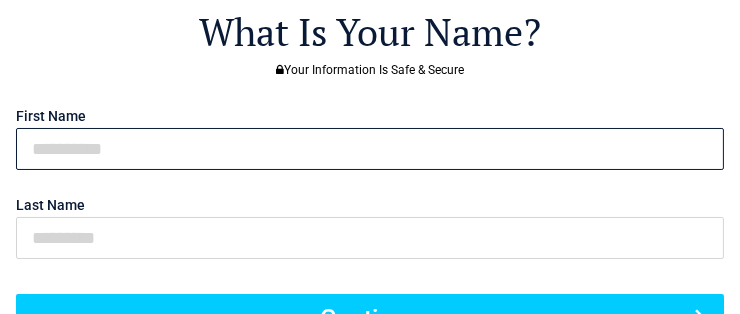 scroll, scrollTop: 100, scrollLeft: 0, axis: vertical 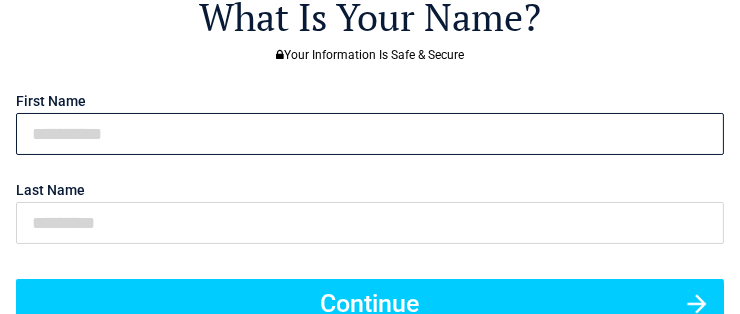 click at bounding box center (370, 134) 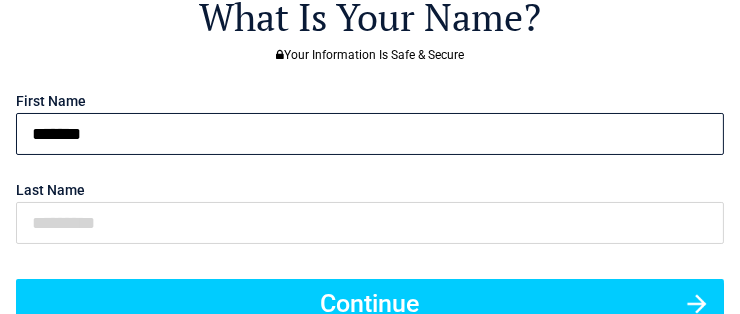 type on "*******" 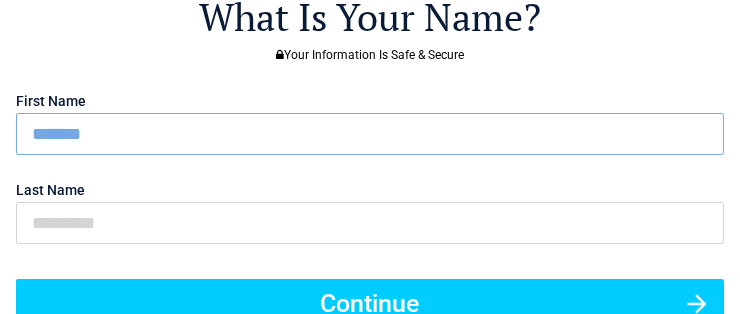 type 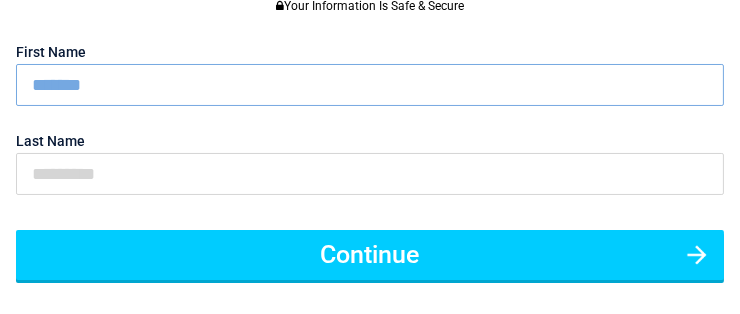 scroll, scrollTop: 196, scrollLeft: 0, axis: vertical 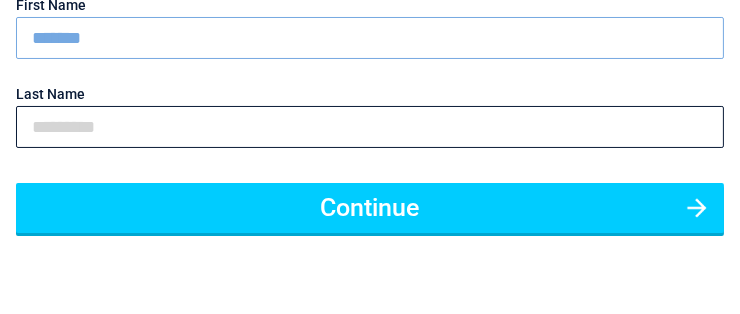 click at bounding box center (370, 127) 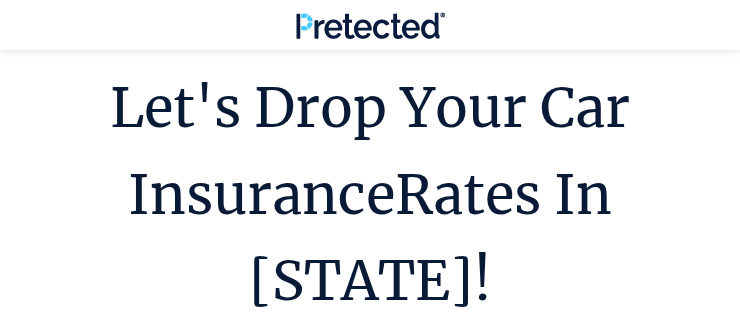 scroll, scrollTop: 335, scrollLeft: 0, axis: vertical 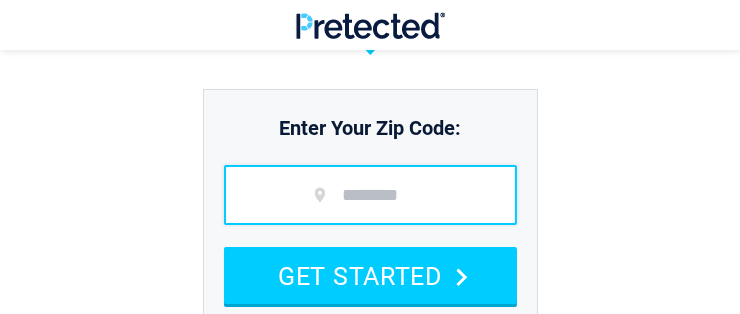 click at bounding box center [370, 195] 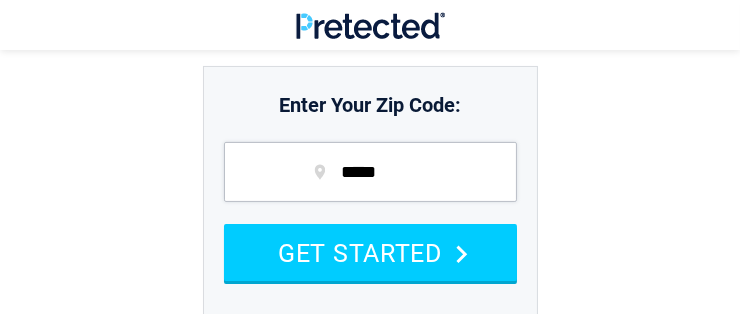 scroll, scrollTop: 366, scrollLeft: 0, axis: vertical 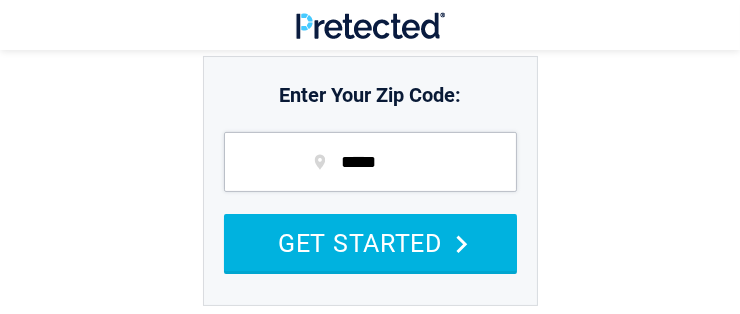 click on "GET STARTED" at bounding box center (370, 242) 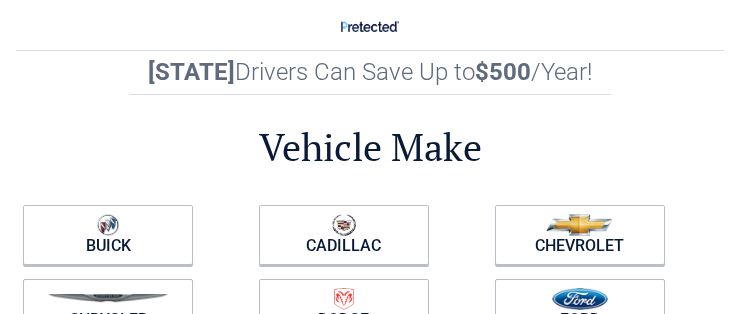 scroll, scrollTop: 0, scrollLeft: 0, axis: both 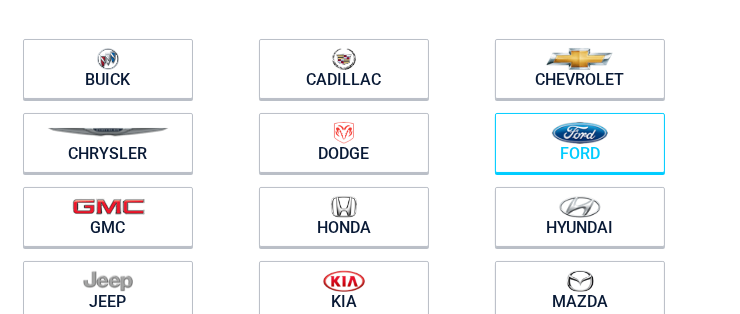 click at bounding box center [580, 133] 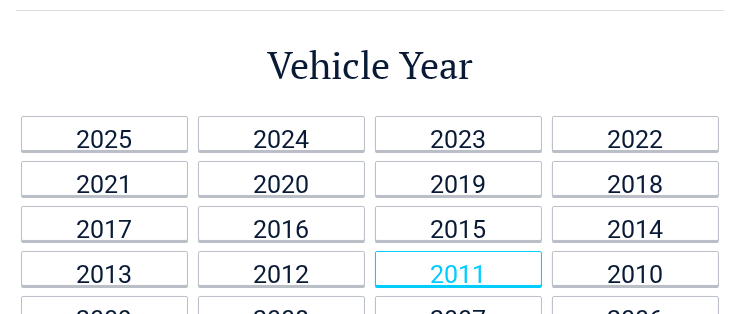 scroll, scrollTop: 0, scrollLeft: 0, axis: both 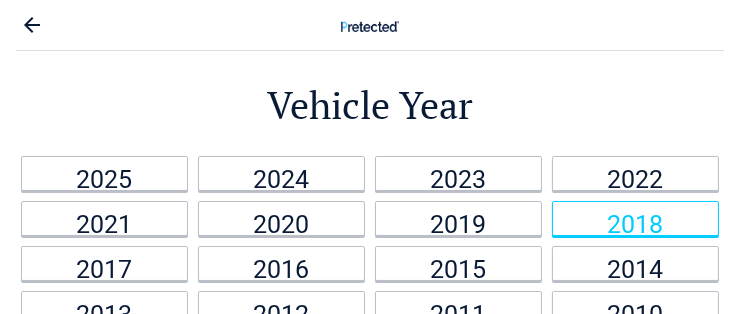 click on "2018" at bounding box center [635, 218] 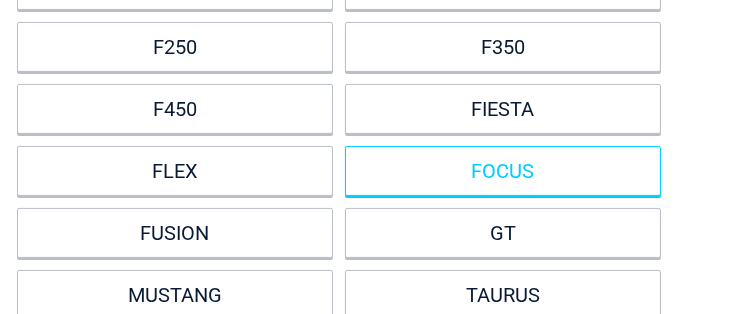 click on "FOCUS" at bounding box center (503, 171) 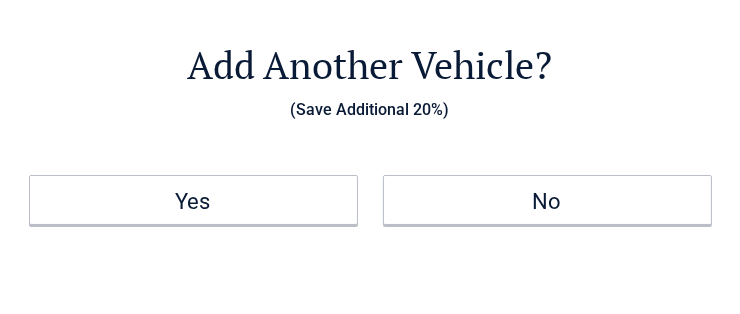 scroll, scrollTop: 0, scrollLeft: 0, axis: both 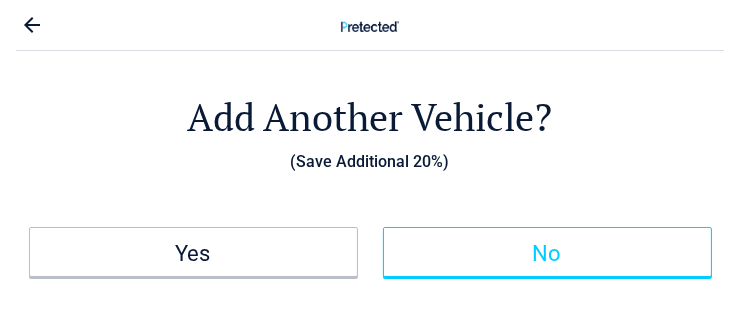 click on "No" at bounding box center (547, 252) 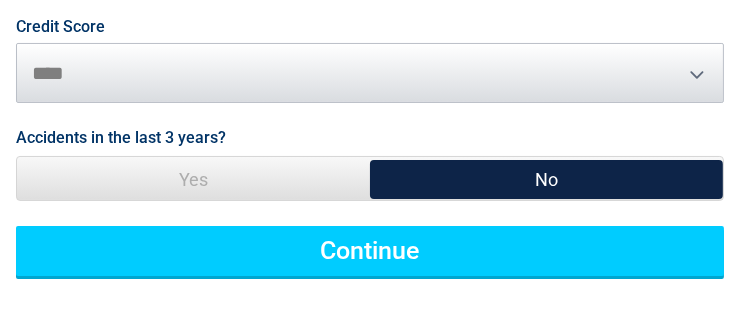 scroll, scrollTop: 266, scrollLeft: 0, axis: vertical 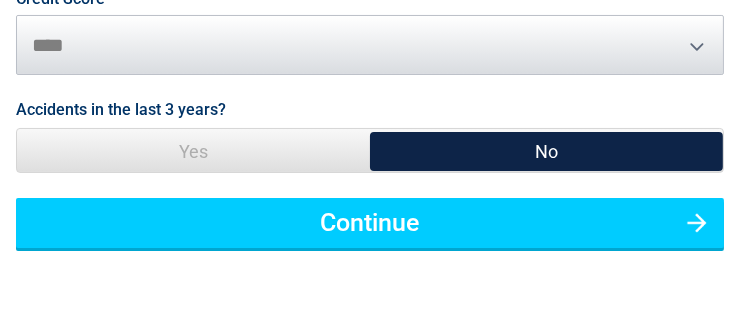 click on "No" at bounding box center (546, 151) 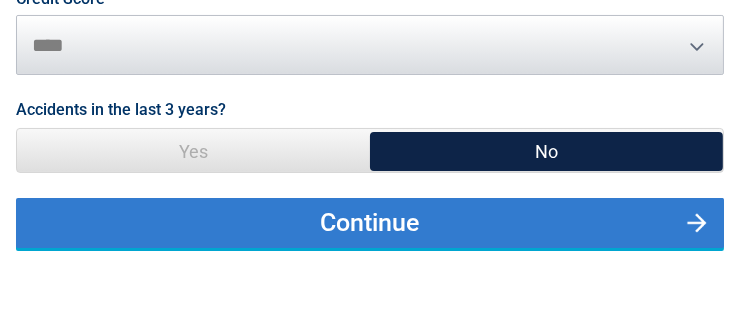 click on "Continue" at bounding box center [370, 223] 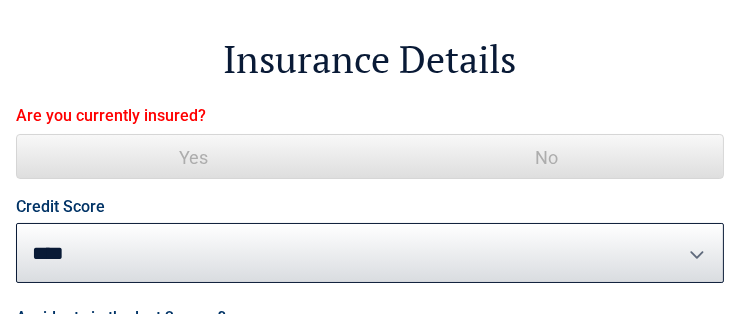 scroll, scrollTop: 56, scrollLeft: 0, axis: vertical 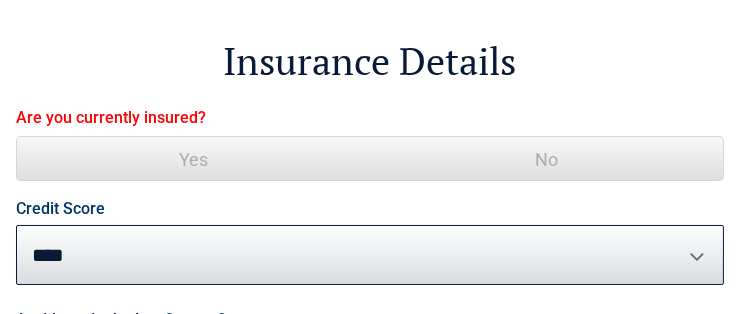 click on "No" at bounding box center (546, 159) 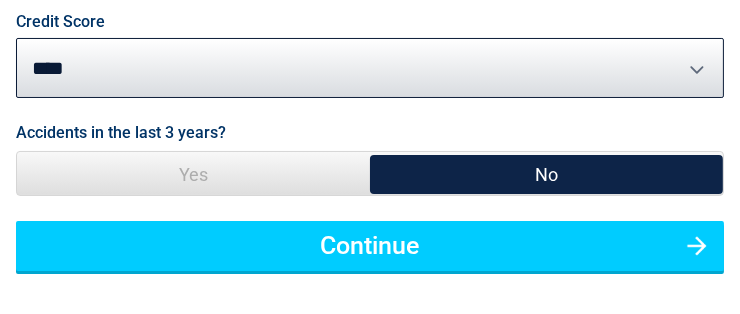 scroll, scrollTop: 256, scrollLeft: 0, axis: vertical 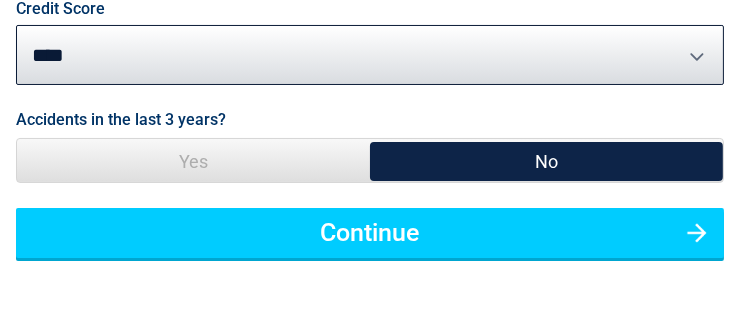 click on "No" at bounding box center [546, 161] 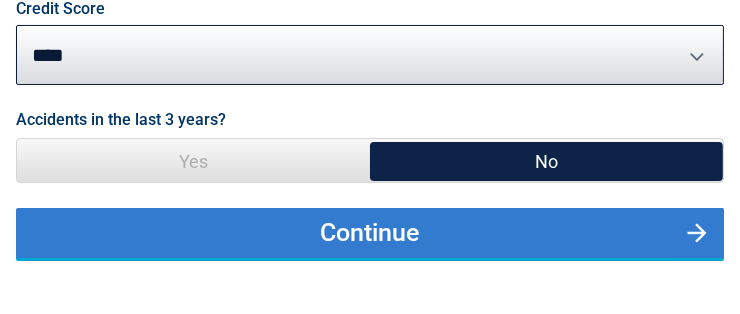 click on "Continue" at bounding box center [370, 233] 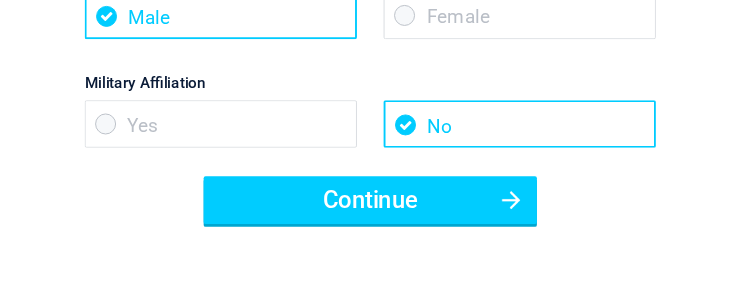 scroll, scrollTop: 466, scrollLeft: 0, axis: vertical 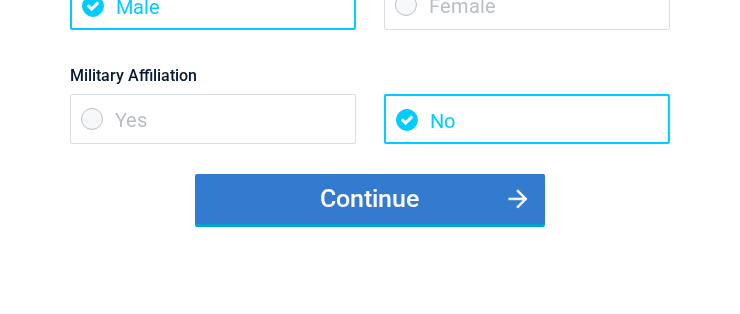 click on "Continue" at bounding box center [370, 199] 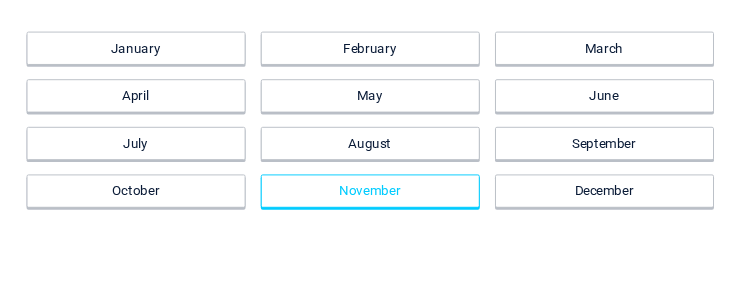 scroll, scrollTop: 166, scrollLeft: 0, axis: vertical 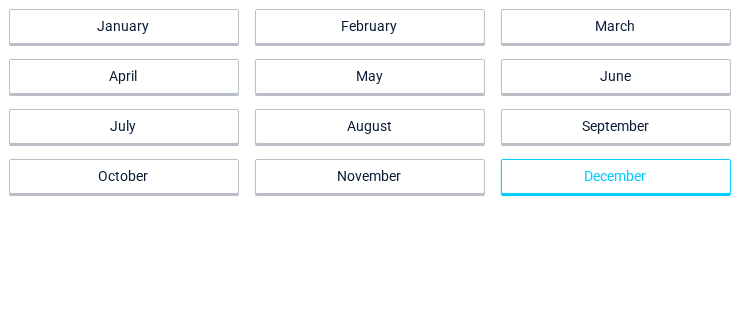 click on "December" at bounding box center (616, 176) 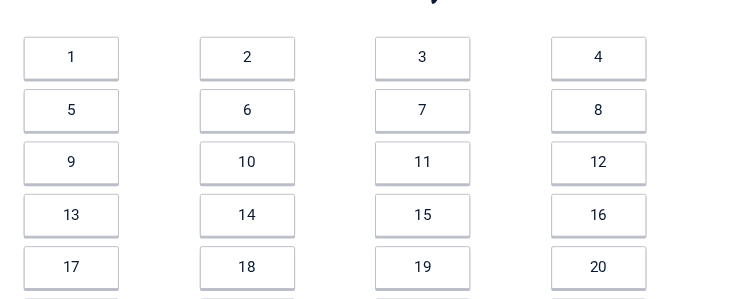 scroll, scrollTop: 166, scrollLeft: 0, axis: vertical 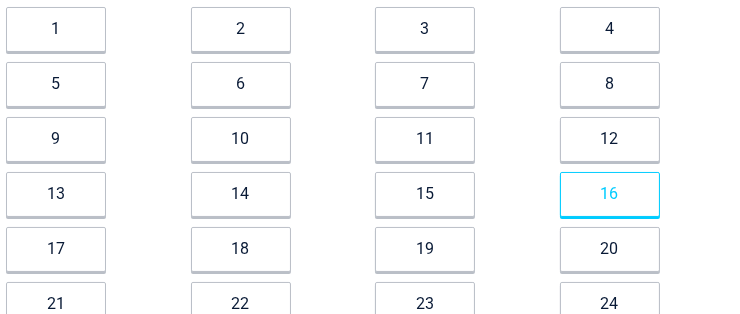click on "16" at bounding box center [610, 194] 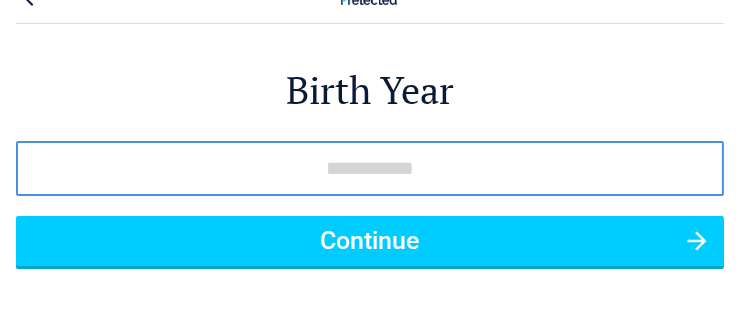 scroll, scrollTop: 0, scrollLeft: 0, axis: both 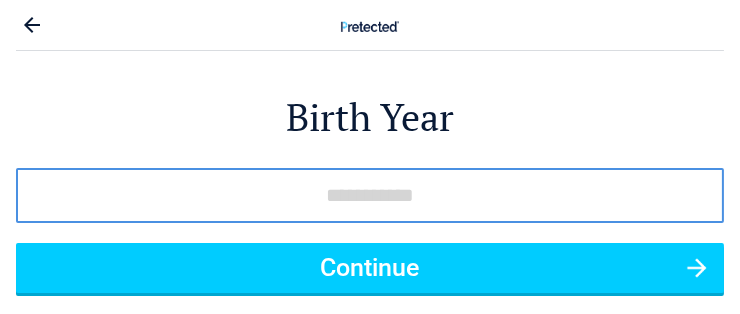 click at bounding box center [370, 195] 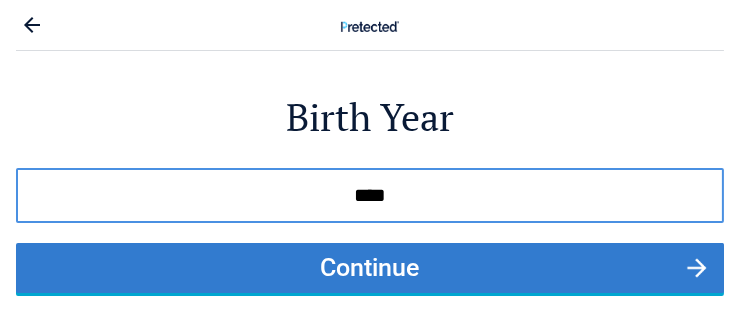 type on "****" 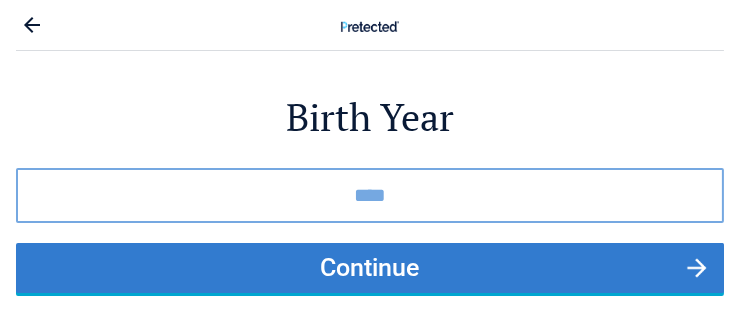 click on "Continue" at bounding box center [370, 268] 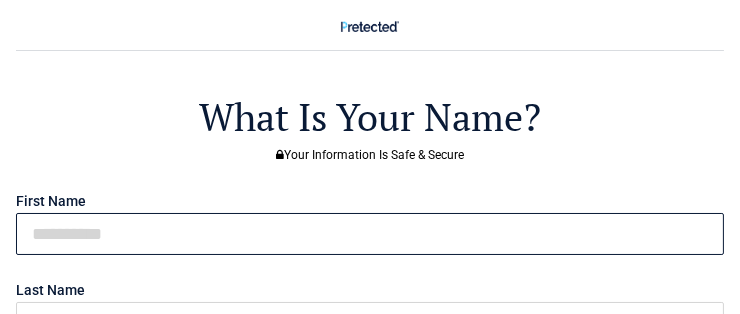 click at bounding box center [370, 234] 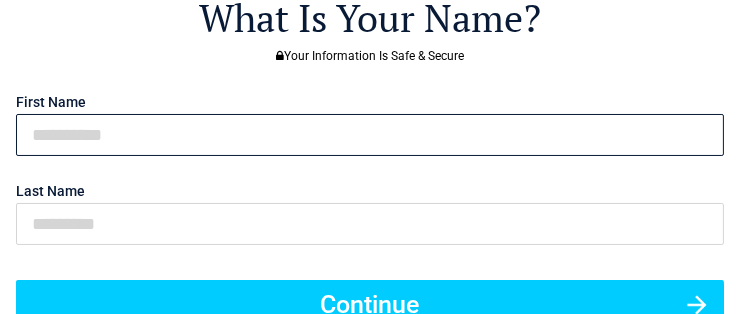 scroll, scrollTop: 100, scrollLeft: 0, axis: vertical 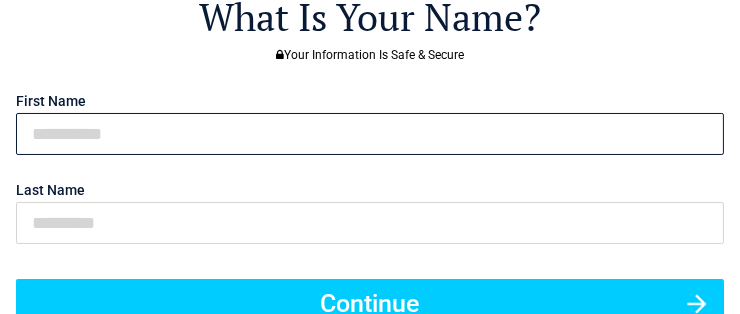 click at bounding box center (370, 134) 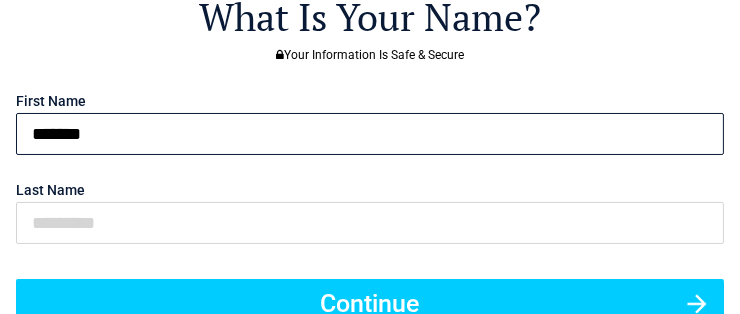 type on "*******" 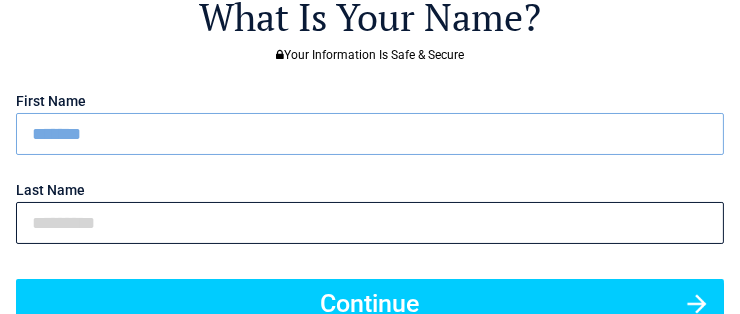 click at bounding box center (370, 223) 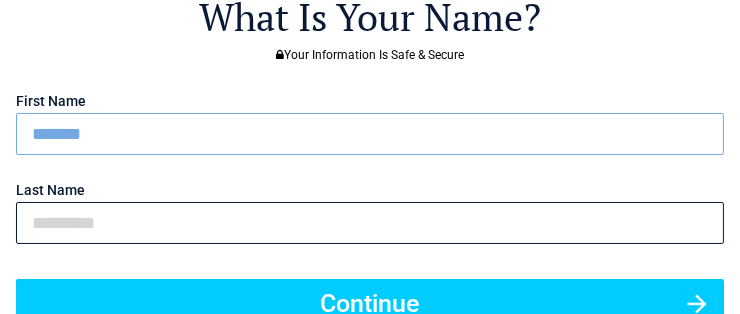 type on "*******" 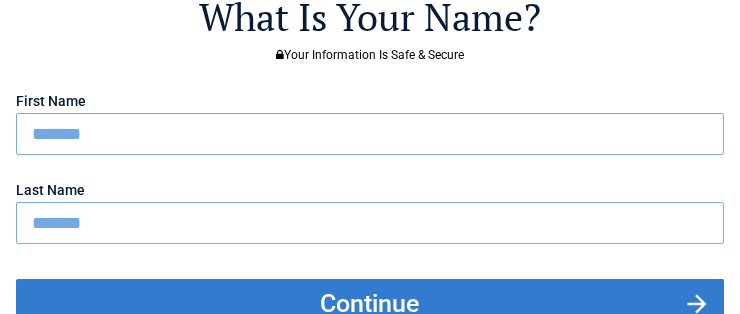click on "Continue" at bounding box center (370, 304) 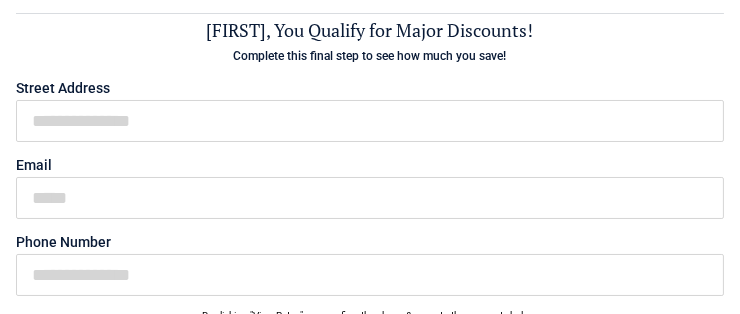 scroll, scrollTop: 0, scrollLeft: 0, axis: both 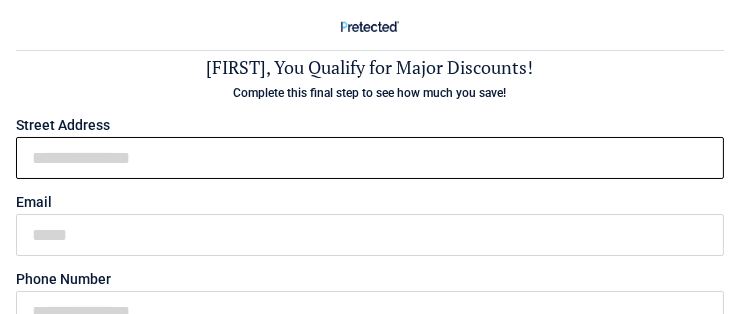 click on "First Name" at bounding box center [370, 158] 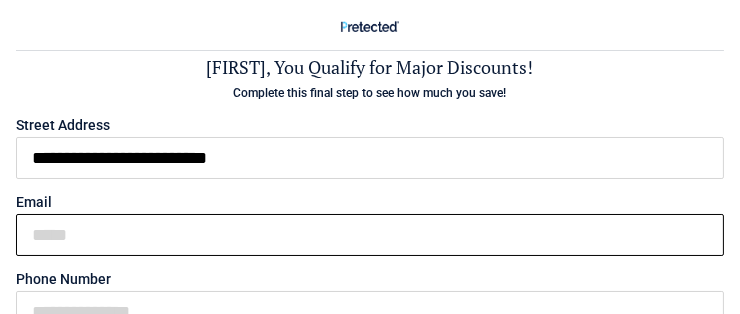 type on "**********" 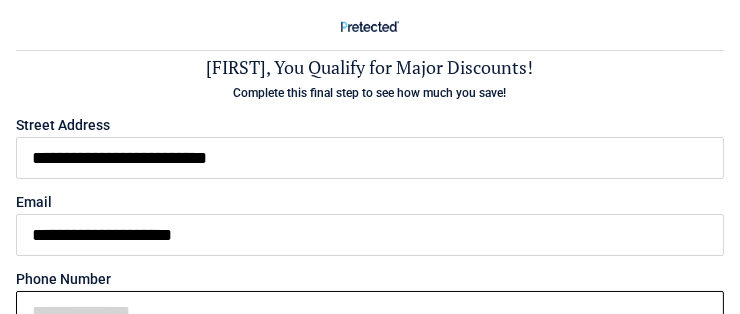 type on "**********" 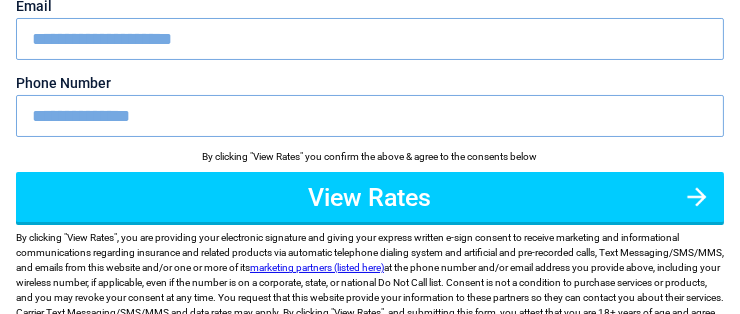 scroll, scrollTop: 200, scrollLeft: 0, axis: vertical 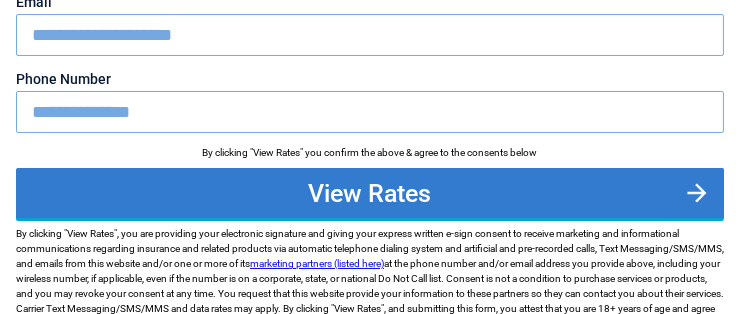 click on "View Rates" at bounding box center (370, 193) 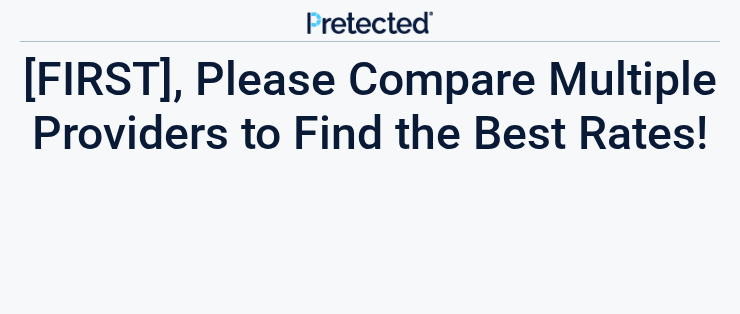 scroll, scrollTop: 0, scrollLeft: 0, axis: both 